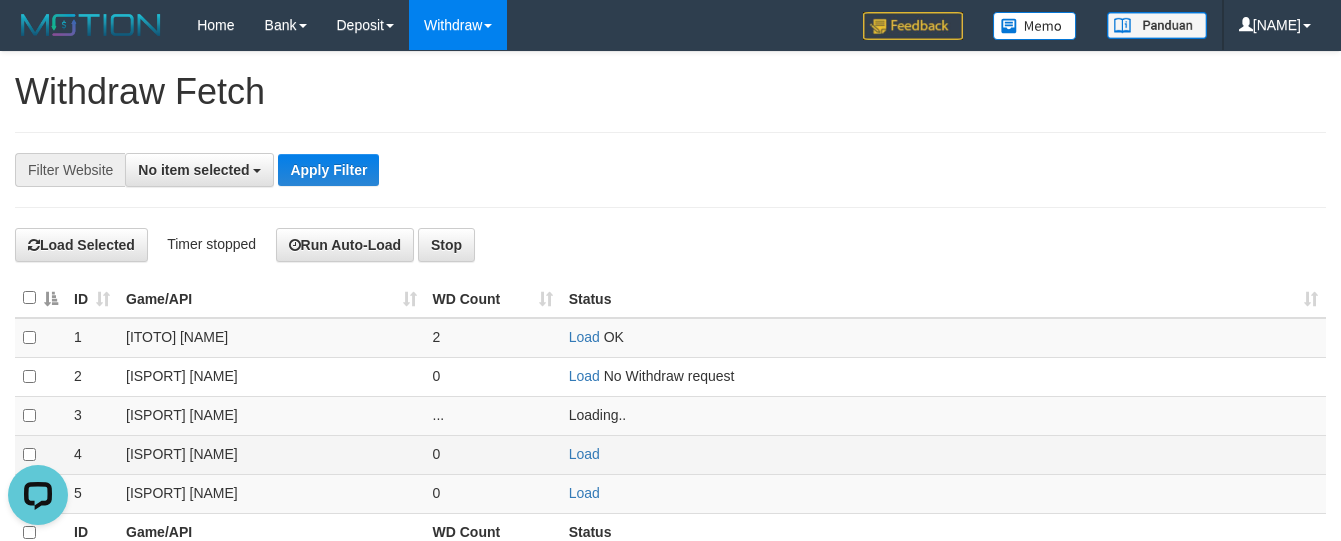 scroll, scrollTop: 0, scrollLeft: 0, axis: both 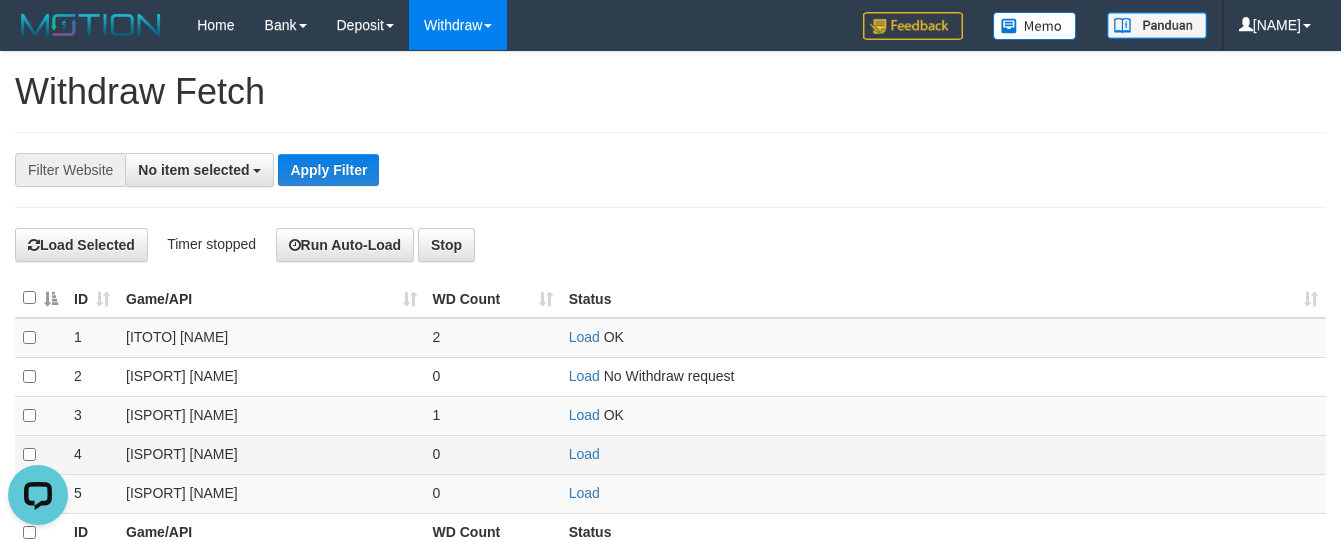 click on "Load" at bounding box center [943, 376] 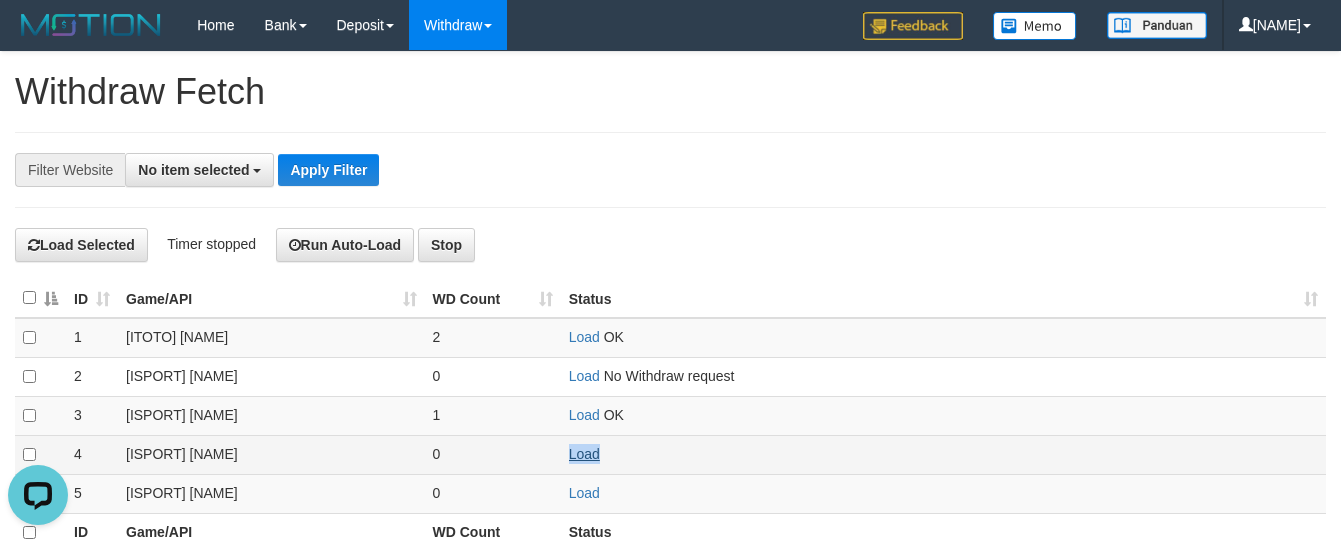 drag, startPoint x: 578, startPoint y: 466, endPoint x: 574, endPoint y: 450, distance: 16.492422 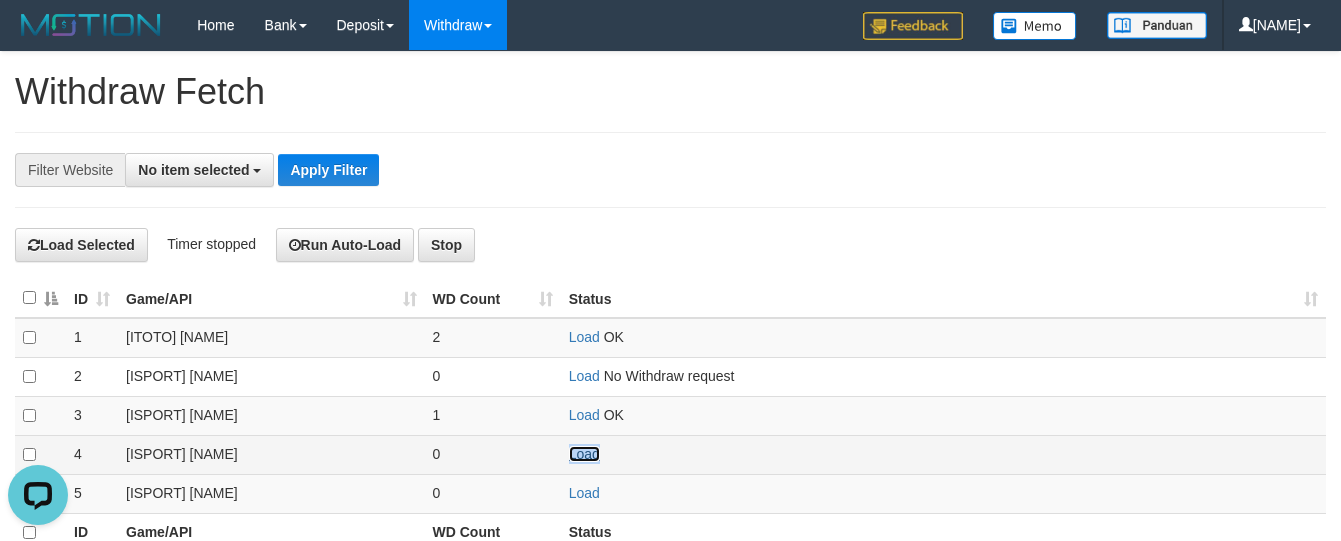 click on "Load" at bounding box center (584, 376) 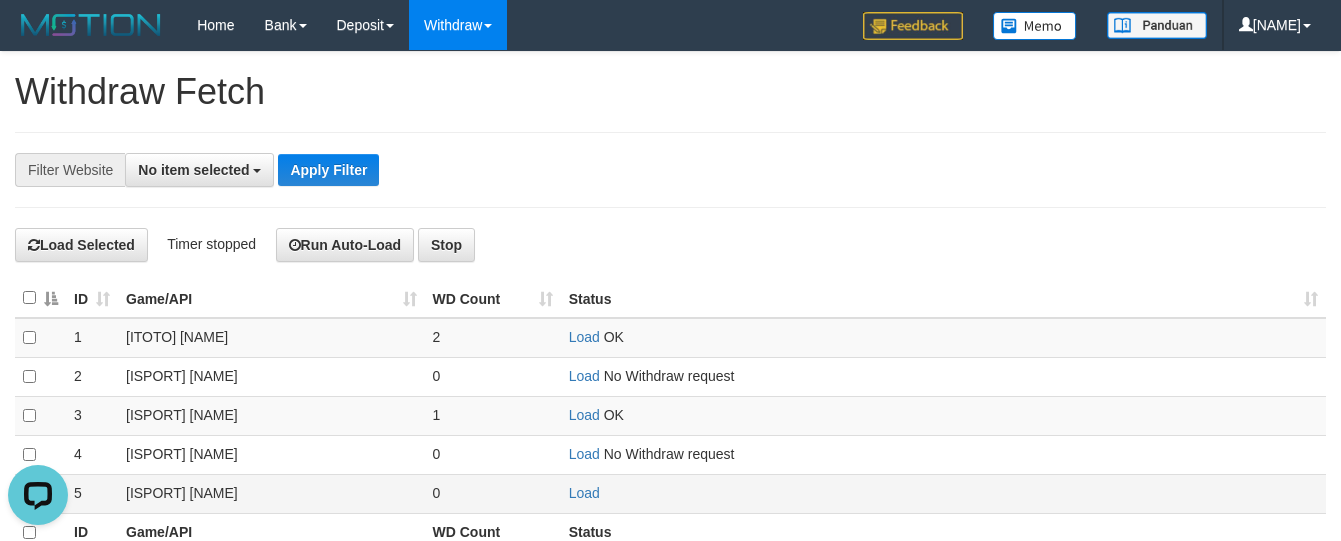 click on "Load" at bounding box center [943, 338] 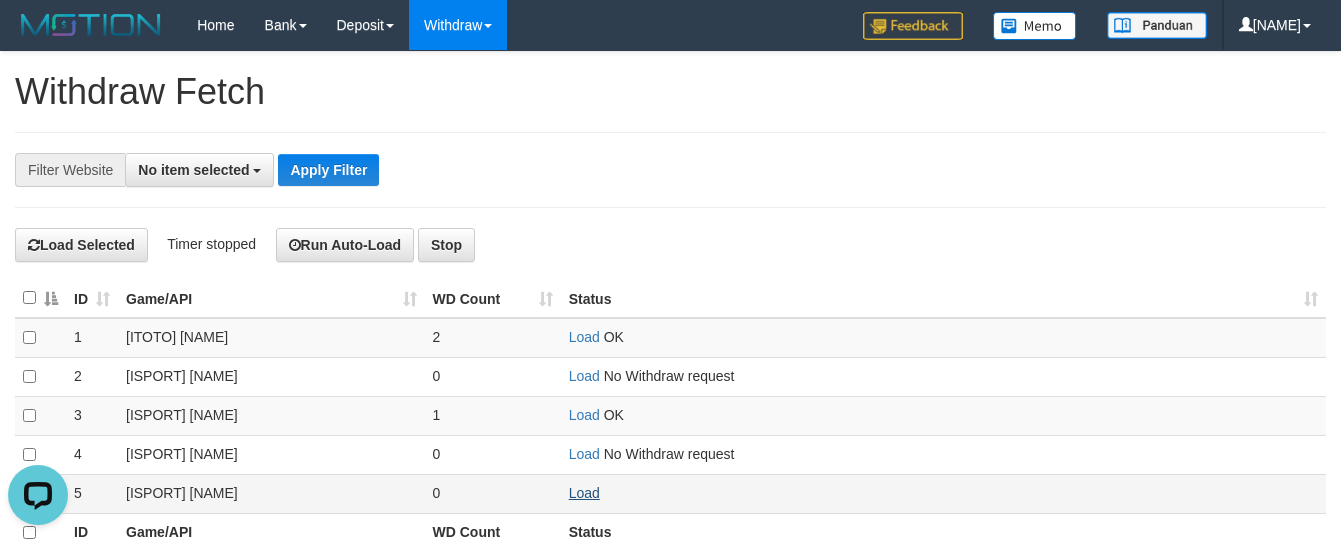 click on "Load" at bounding box center (943, 338) 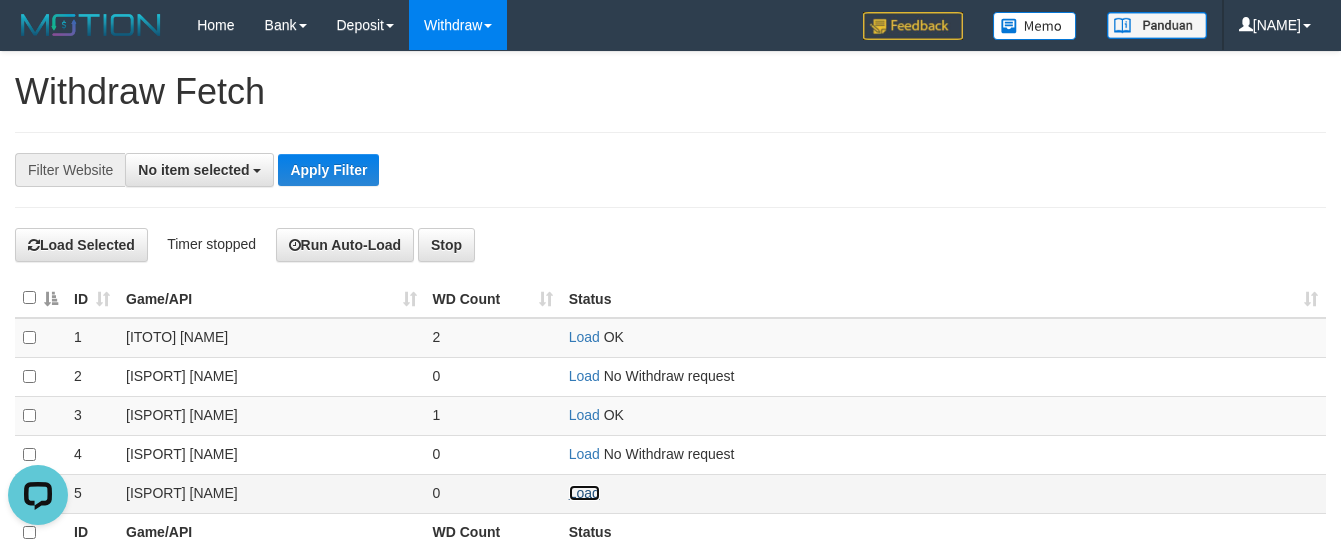 click on "Load" at bounding box center (584, 337) 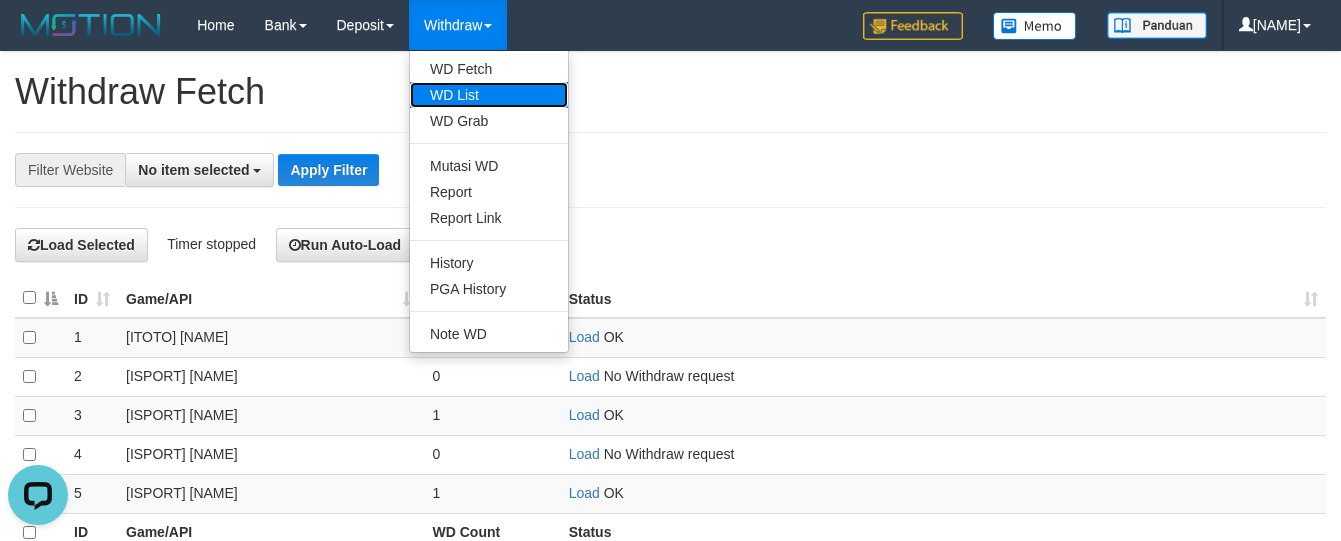 click on "WD List" at bounding box center (489, 95) 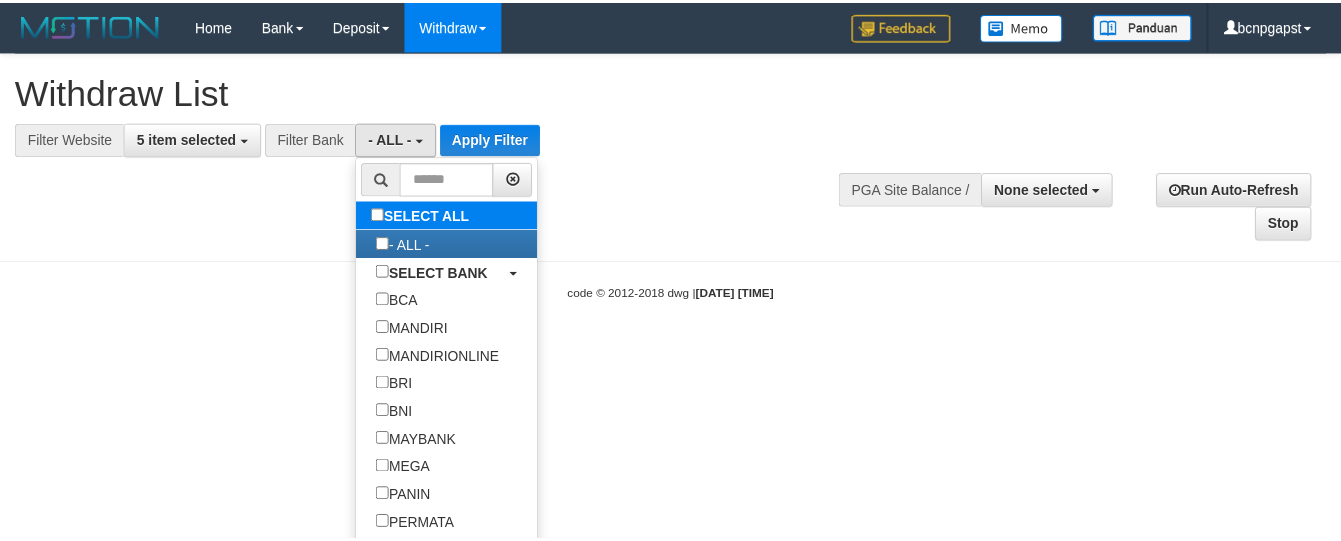 scroll, scrollTop: 0, scrollLeft: 0, axis: both 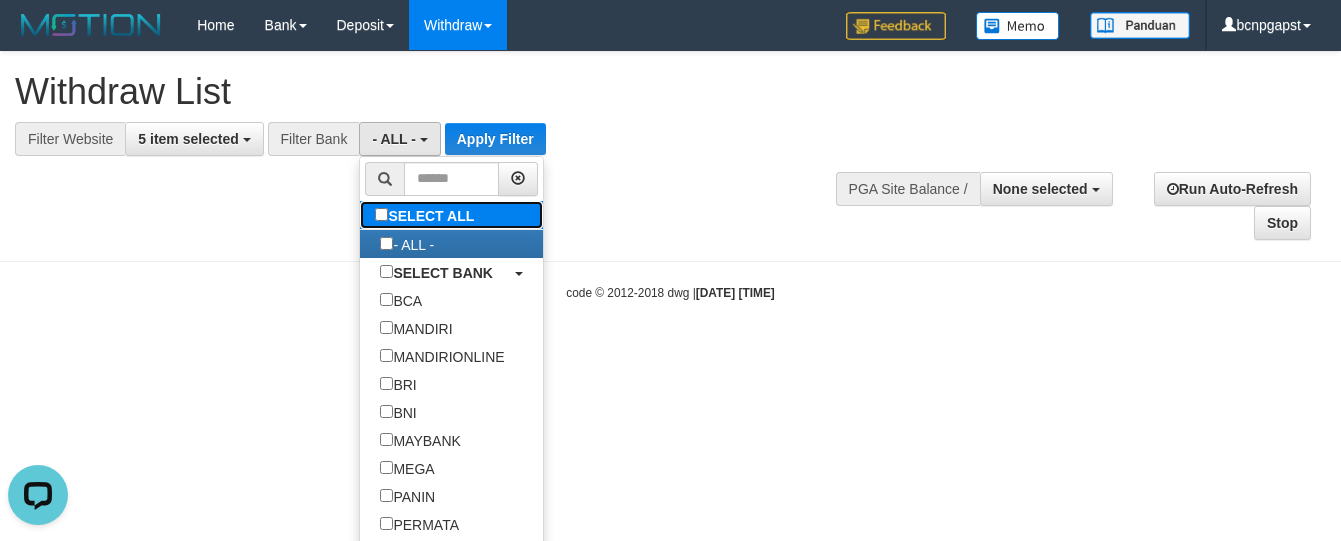 click on "SELECT ALL" at bounding box center (427, 215) 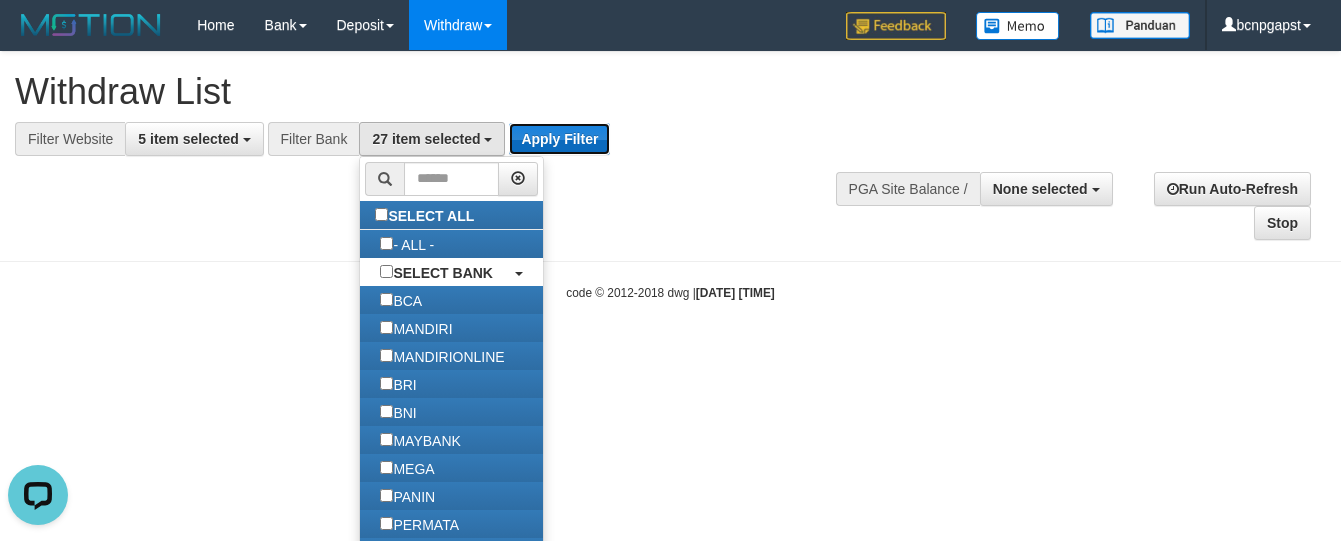 click on "Apply Filter" at bounding box center [559, 139] 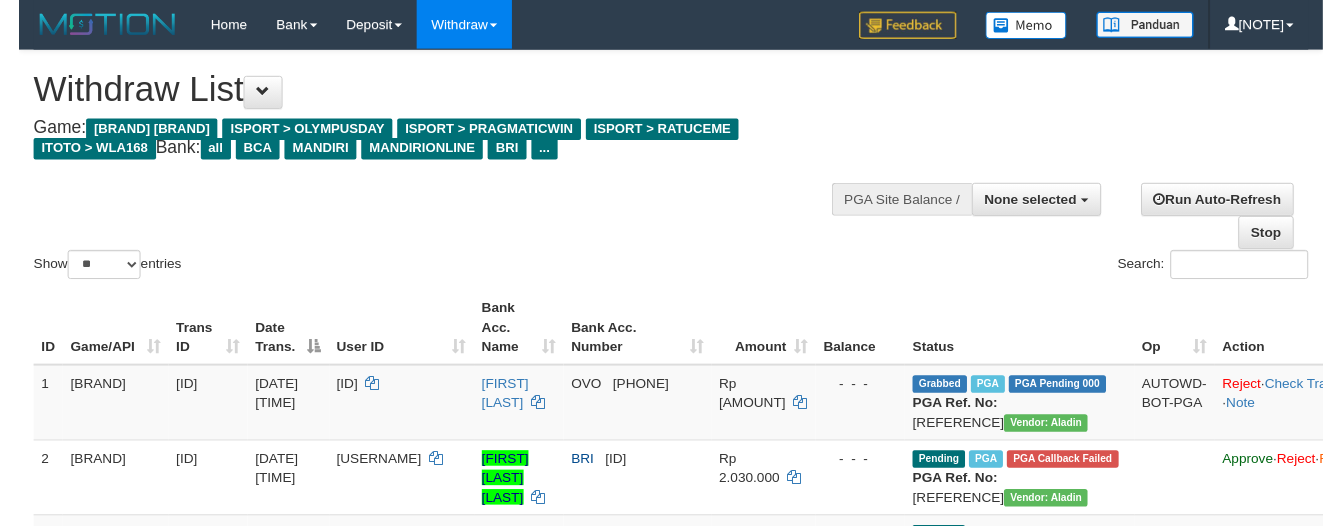 scroll, scrollTop: 300, scrollLeft: 0, axis: vertical 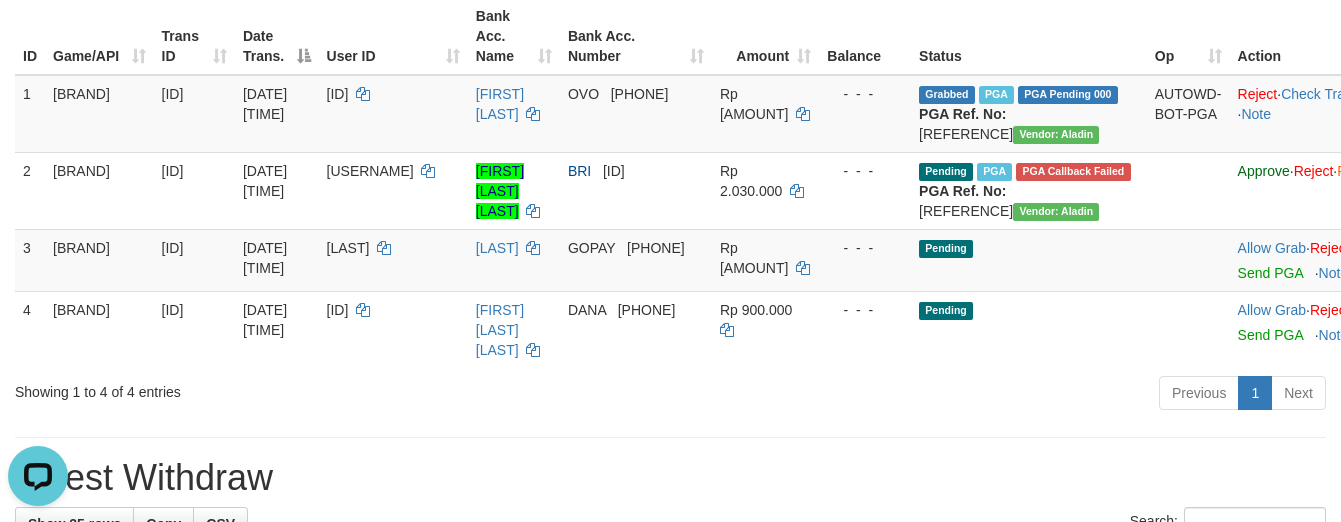 drag, startPoint x: 806, startPoint y: 520, endPoint x: 853, endPoint y: 506, distance: 49.0408 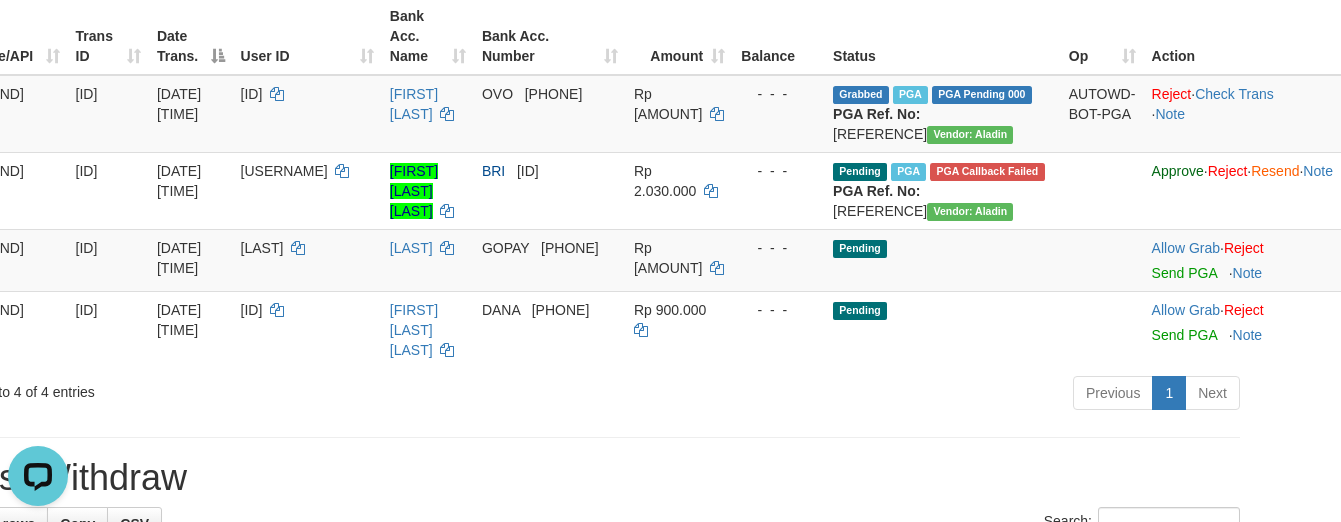scroll, scrollTop: 300, scrollLeft: 248, axis: both 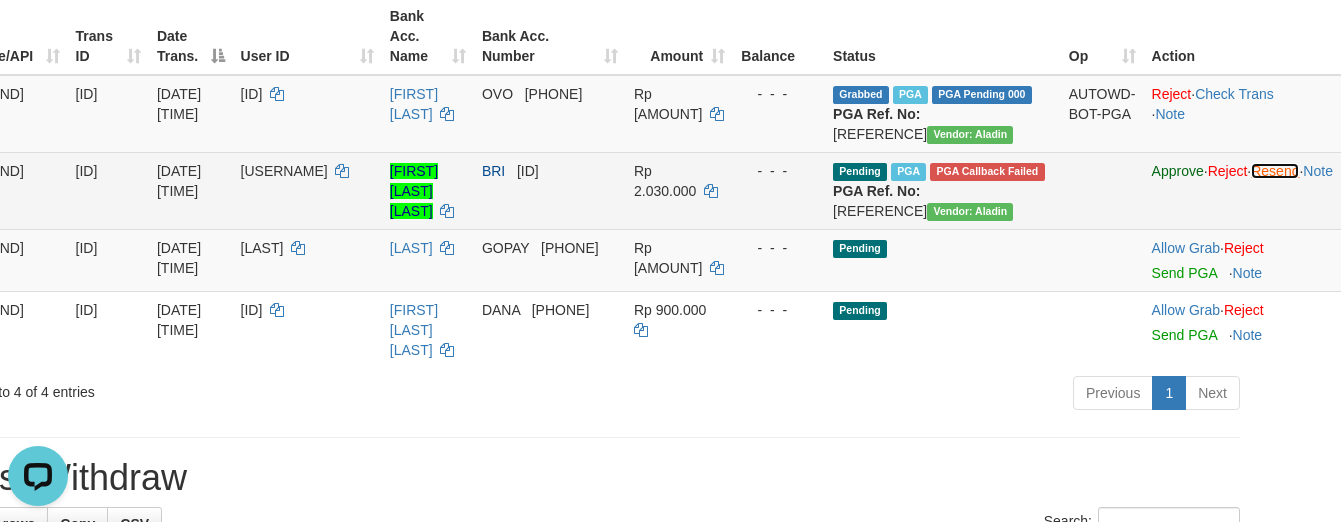 click on "Resend" at bounding box center (1275, 171) 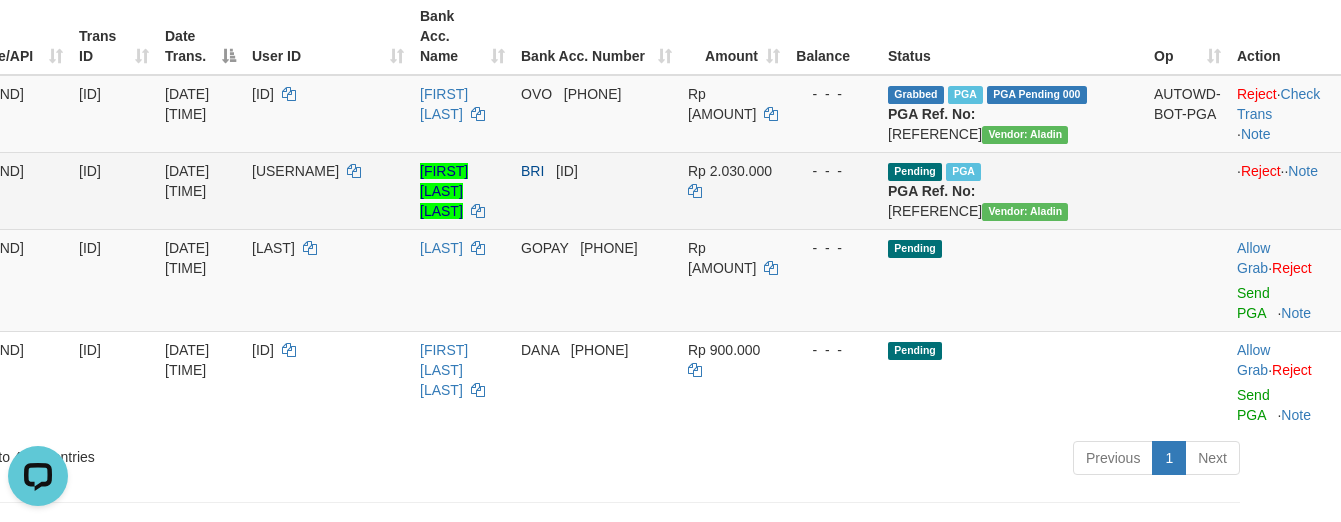 scroll, scrollTop: 300, scrollLeft: 148, axis: both 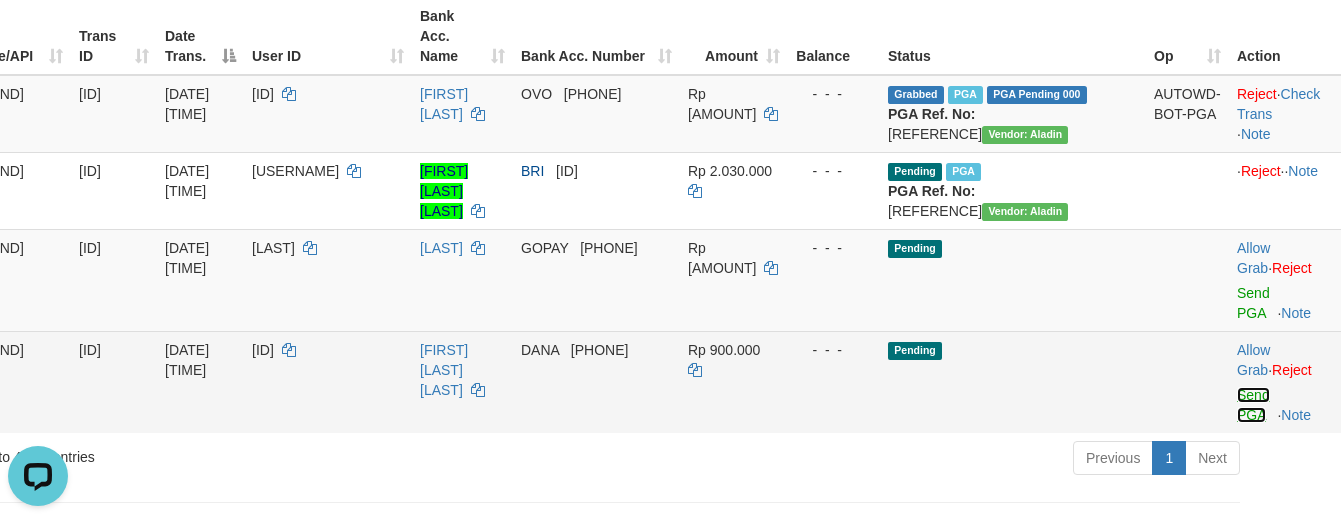 click on "Send PGA" at bounding box center (1253, 405) 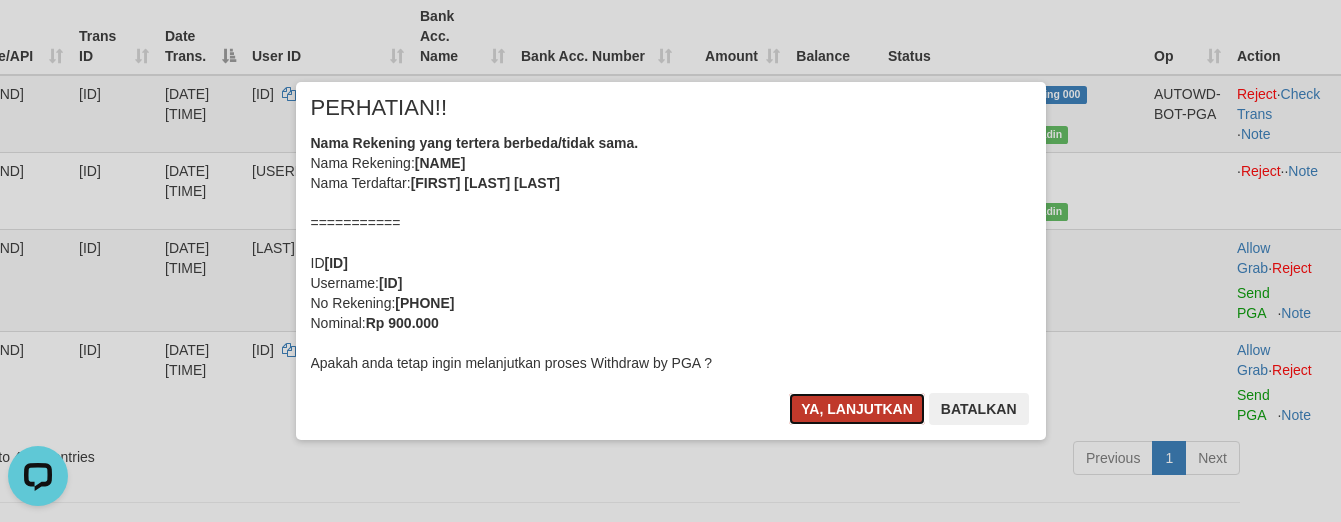 click on "Ya, lanjutkan" at bounding box center (857, 409) 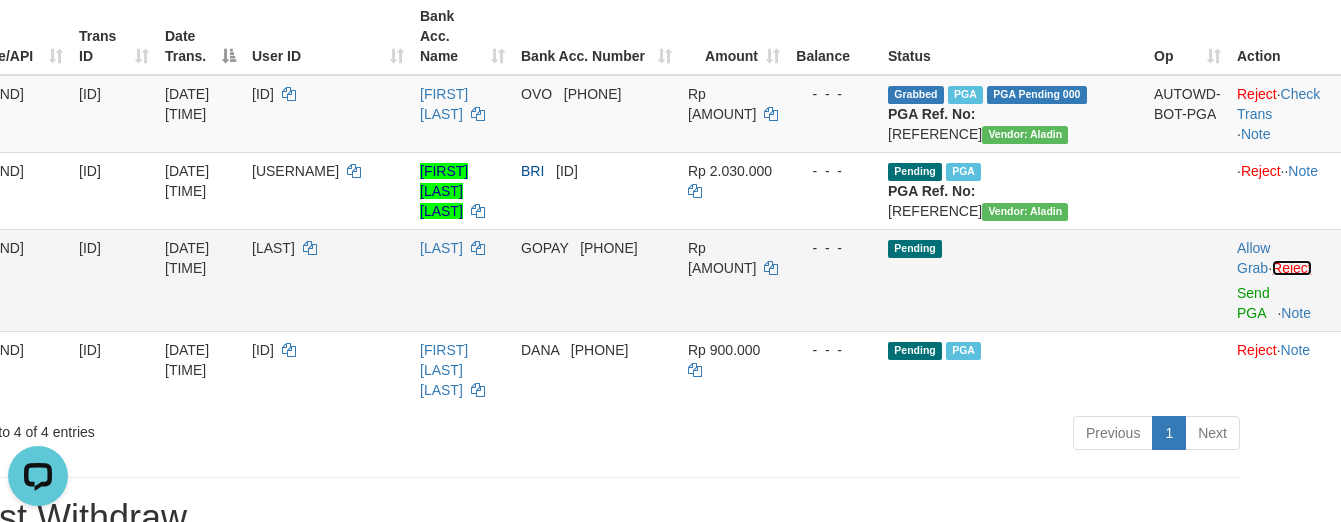 click on "Reject" at bounding box center [1292, 268] 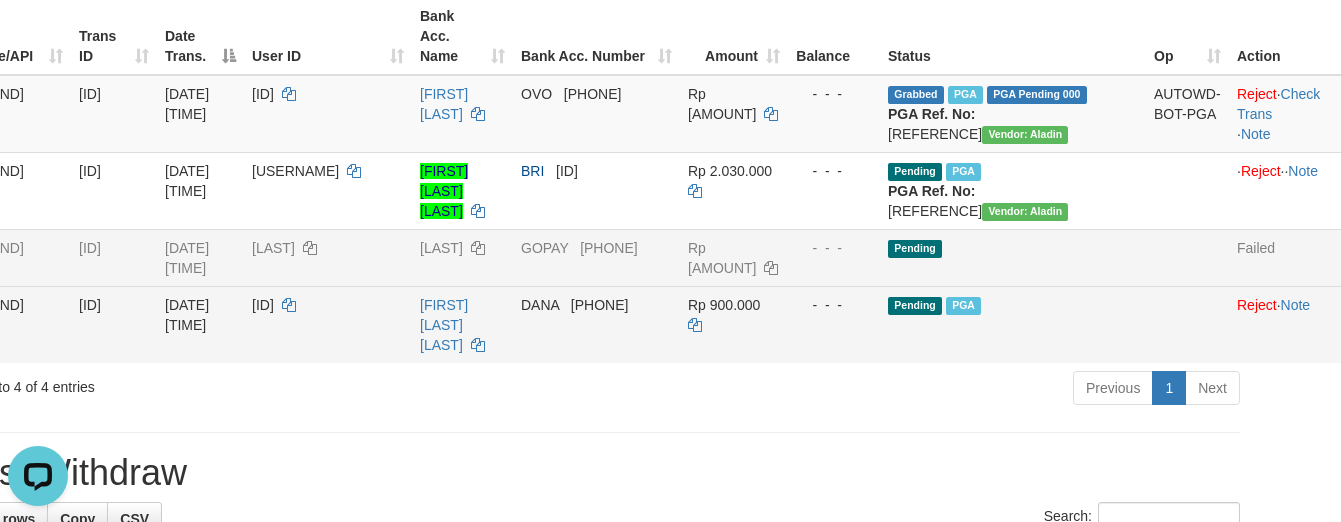 scroll, scrollTop: 100, scrollLeft: 148, axis: both 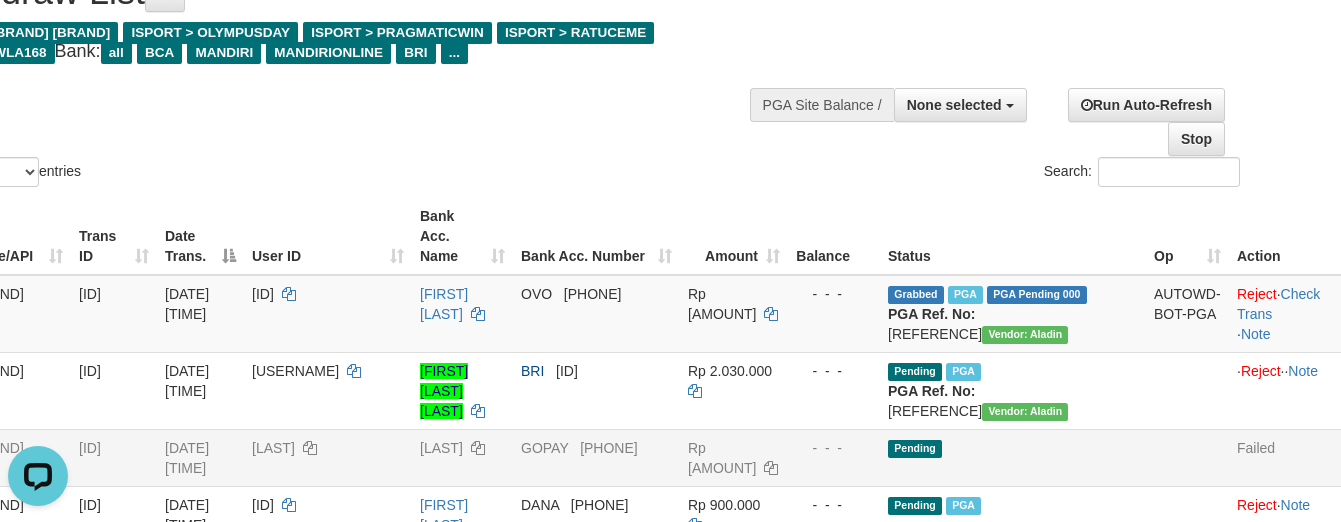 click on "Search:" at bounding box center (920, 174) 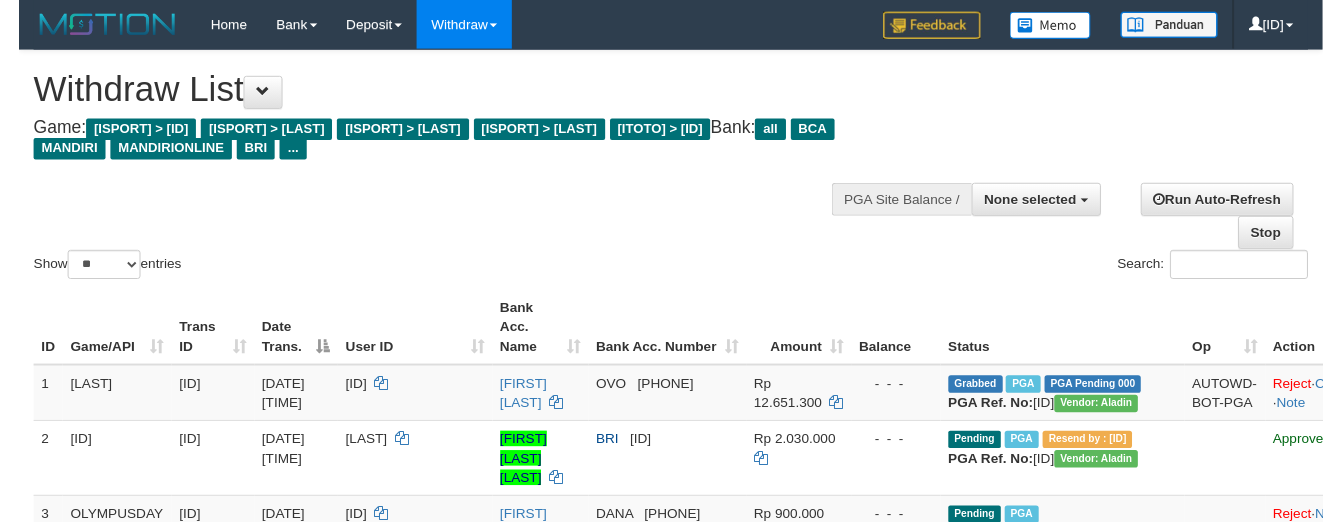 scroll, scrollTop: 301, scrollLeft: 148, axis: both 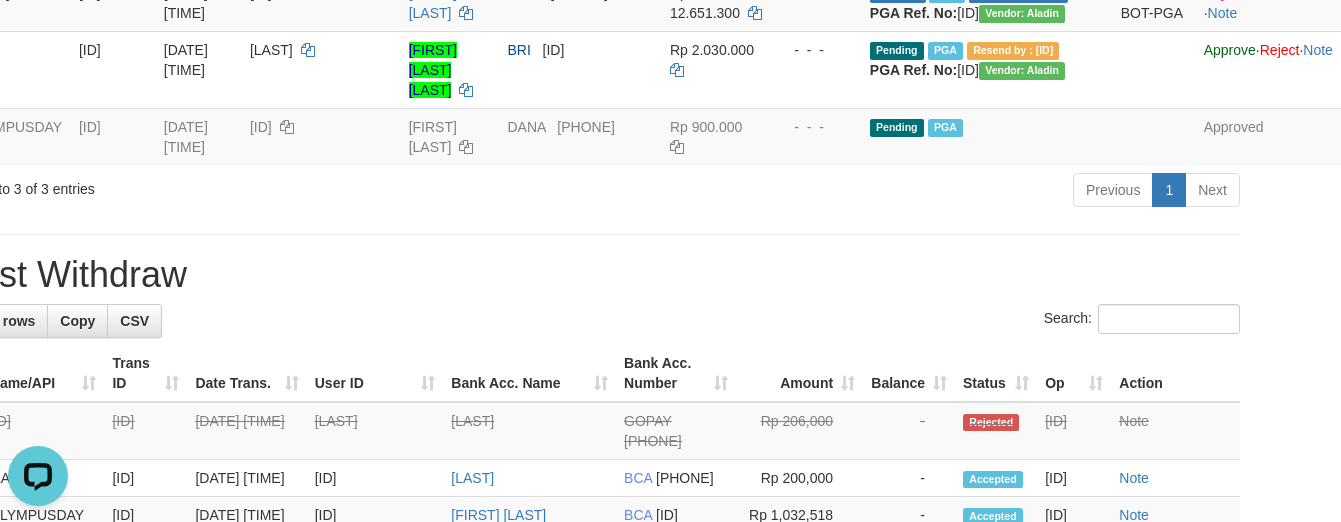 click on "Search:" at bounding box center [584, 321] 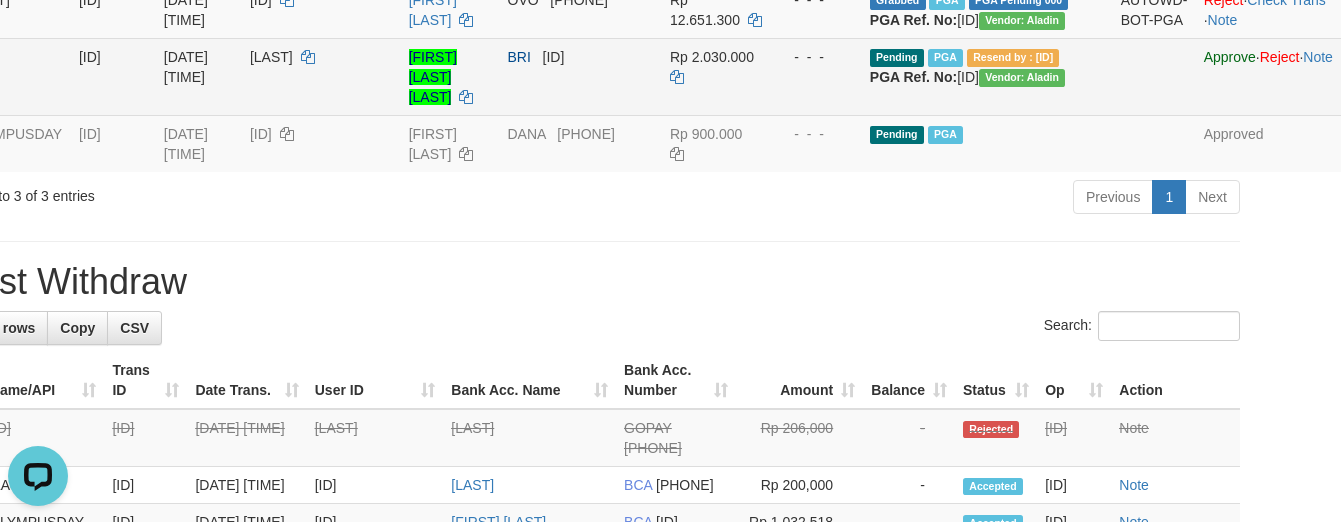 scroll, scrollTop: 201, scrollLeft: 164, axis: both 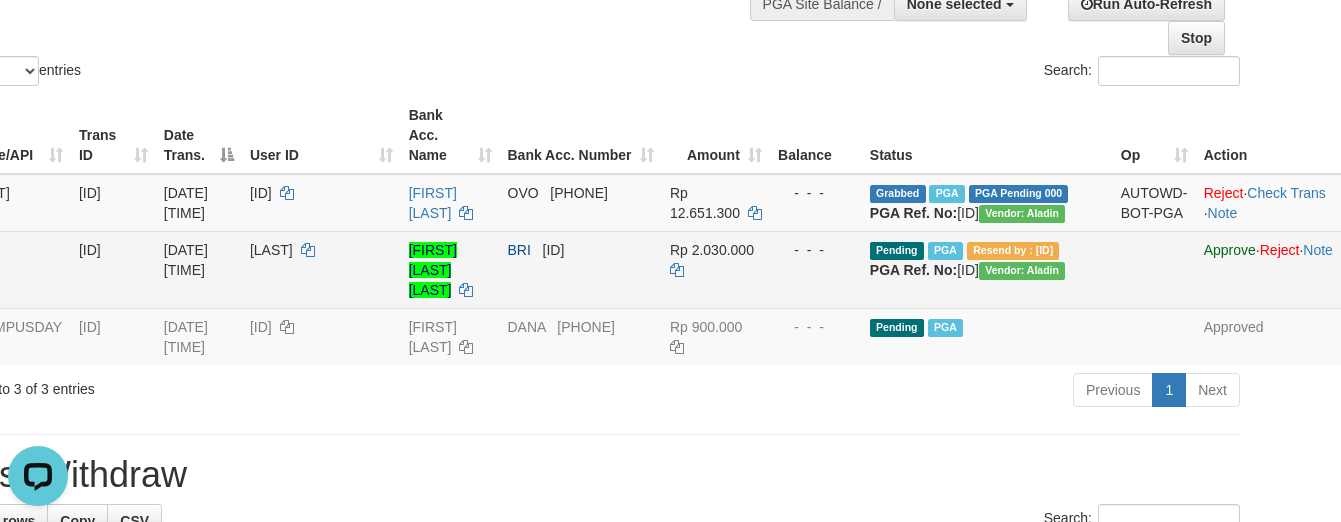 click on "-  -  -" at bounding box center (816, 269) 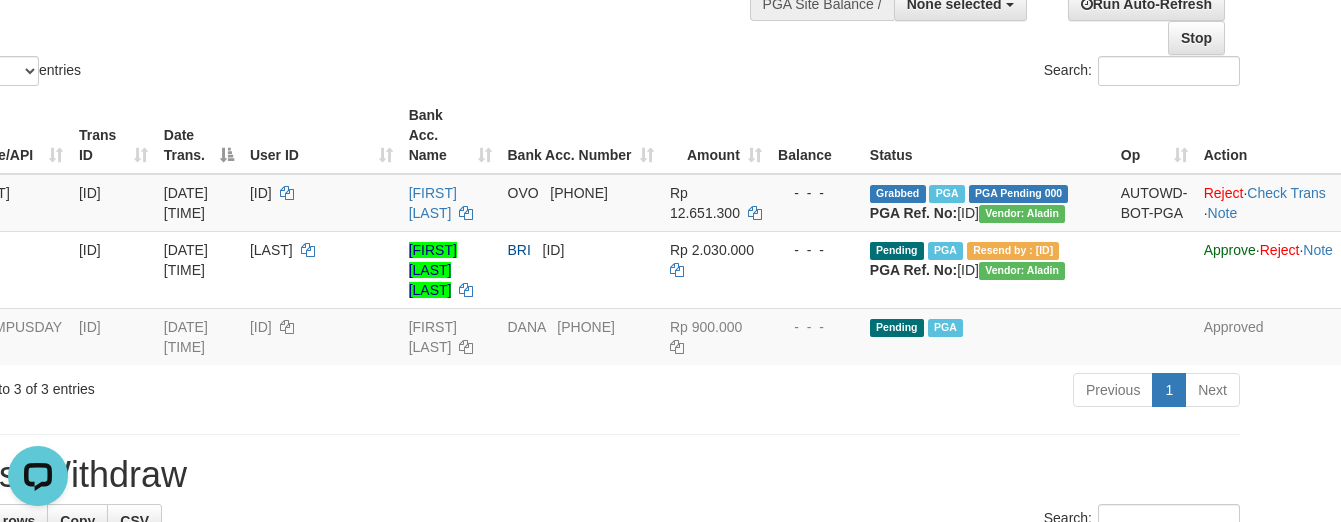 drag, startPoint x: 804, startPoint y: 152, endPoint x: 809, endPoint y: 123, distance: 29.427877 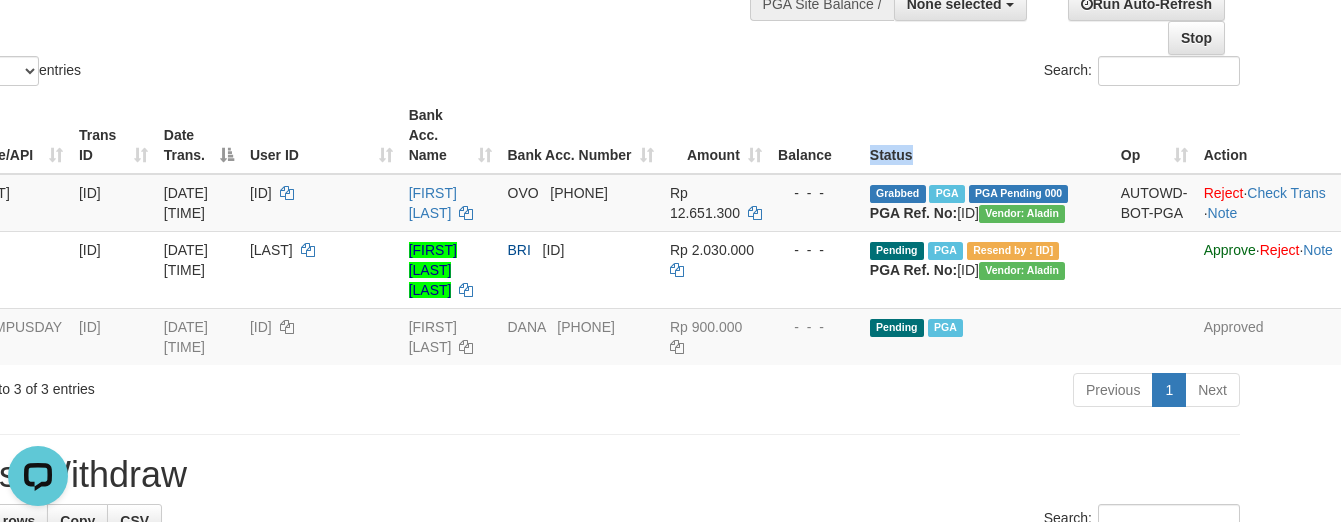 click on "Status" at bounding box center (987, 135) 